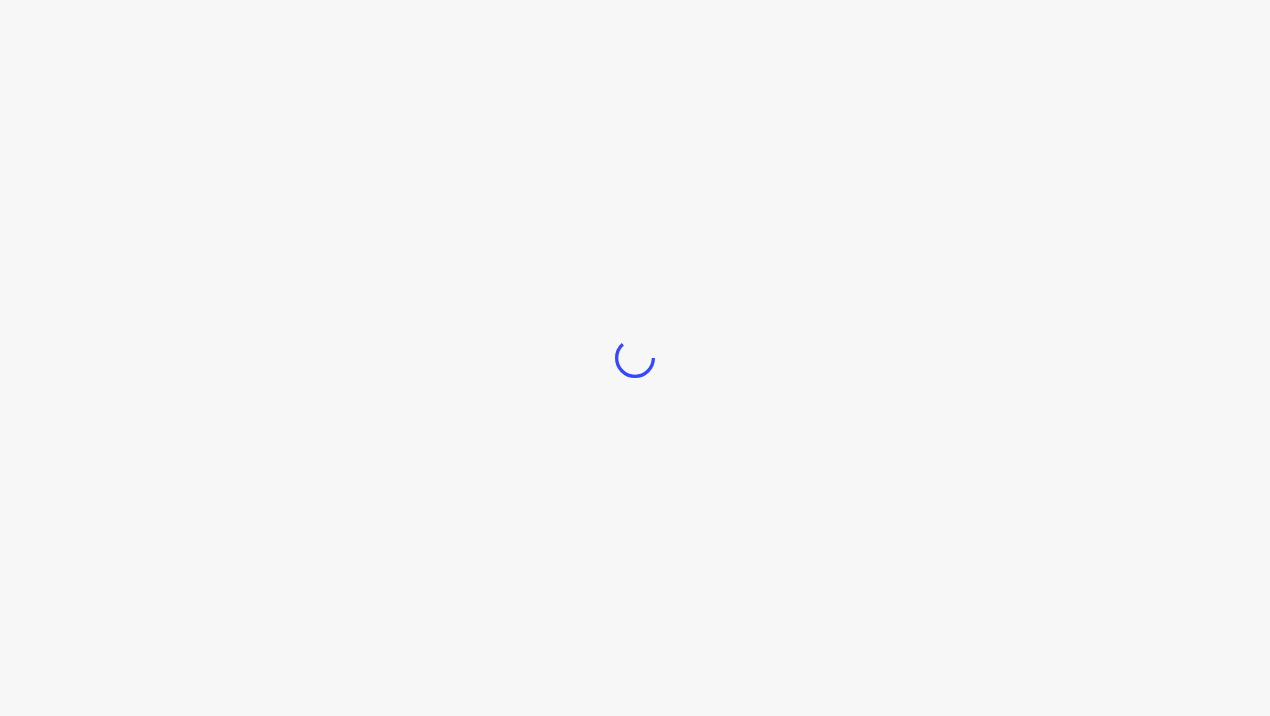 scroll, scrollTop: 0, scrollLeft: 0, axis: both 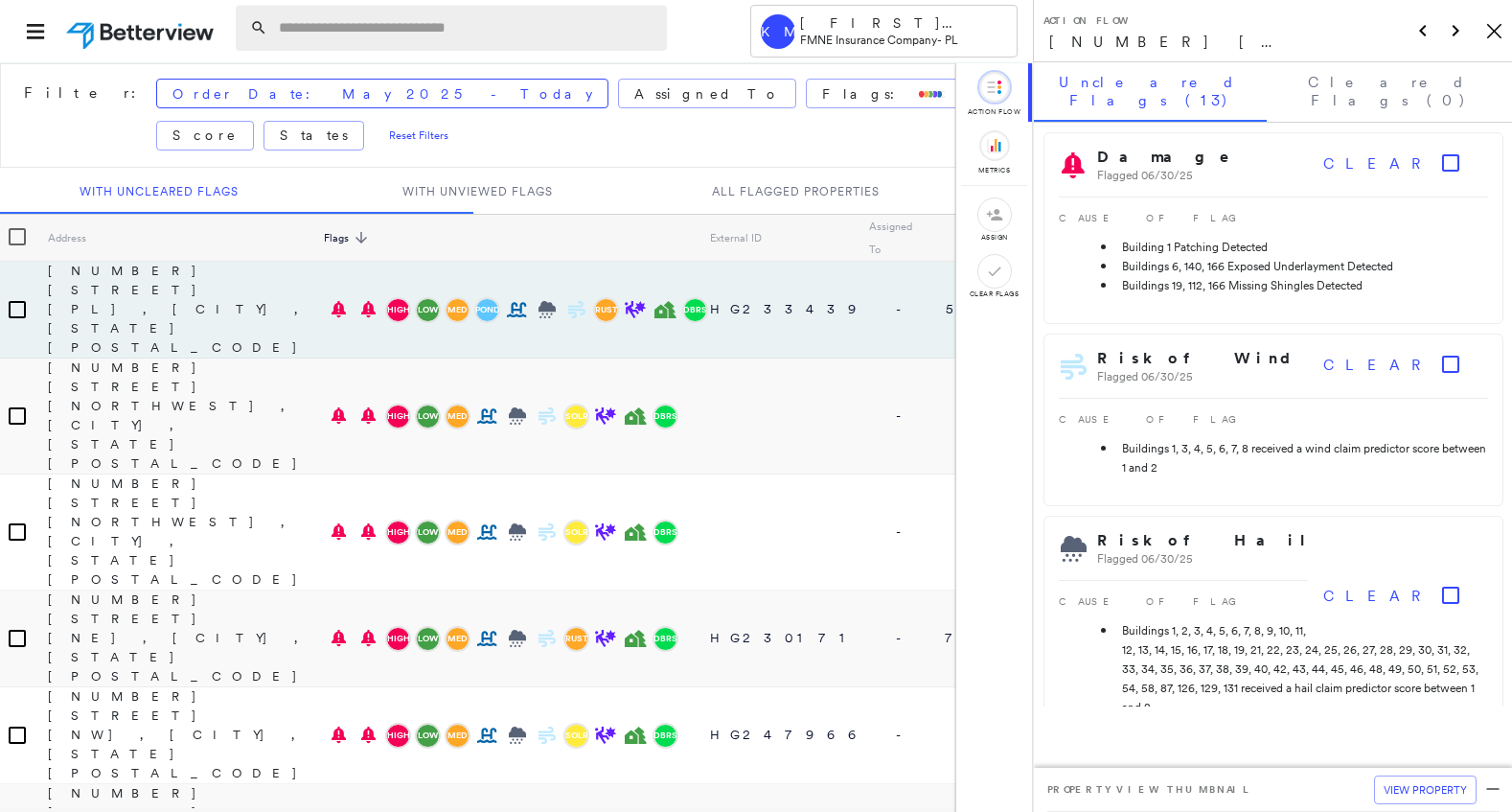 click at bounding box center (467, 28) 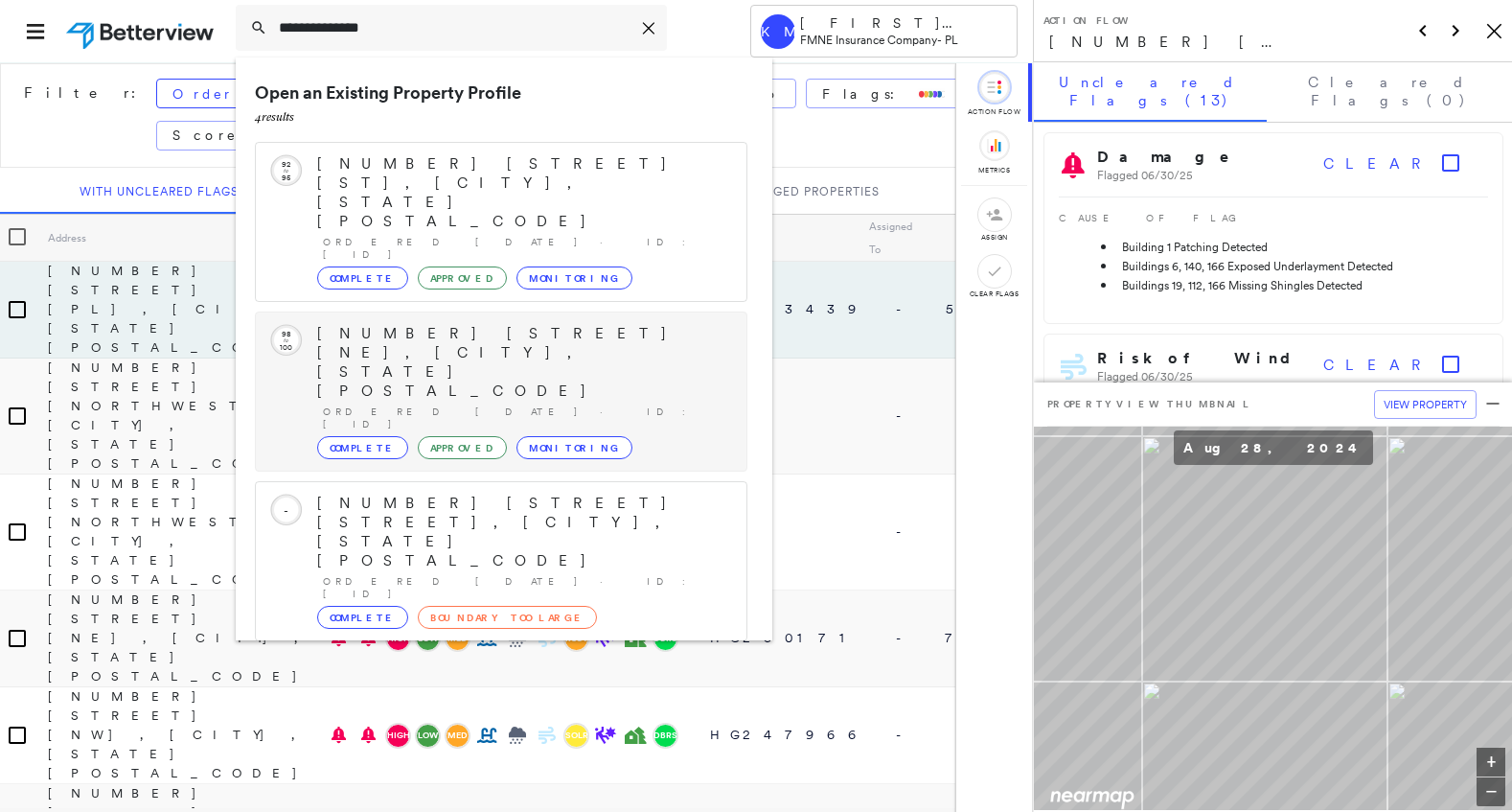 type on "**********" 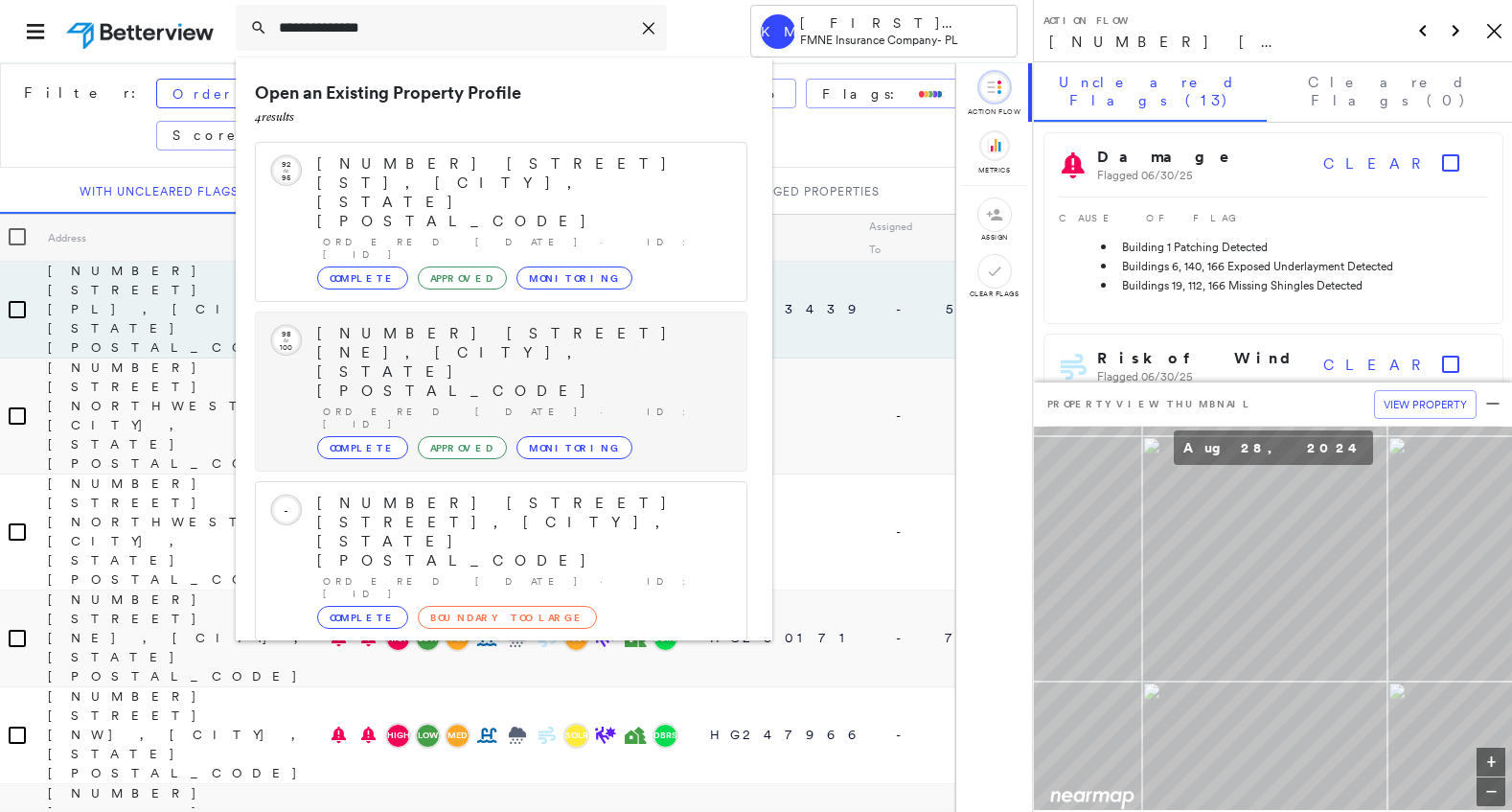 click on "[NUMBER] [STREET] [NE], [CITY], [STATE] [POSTAL_CODE]" at bounding box center [522, 362] 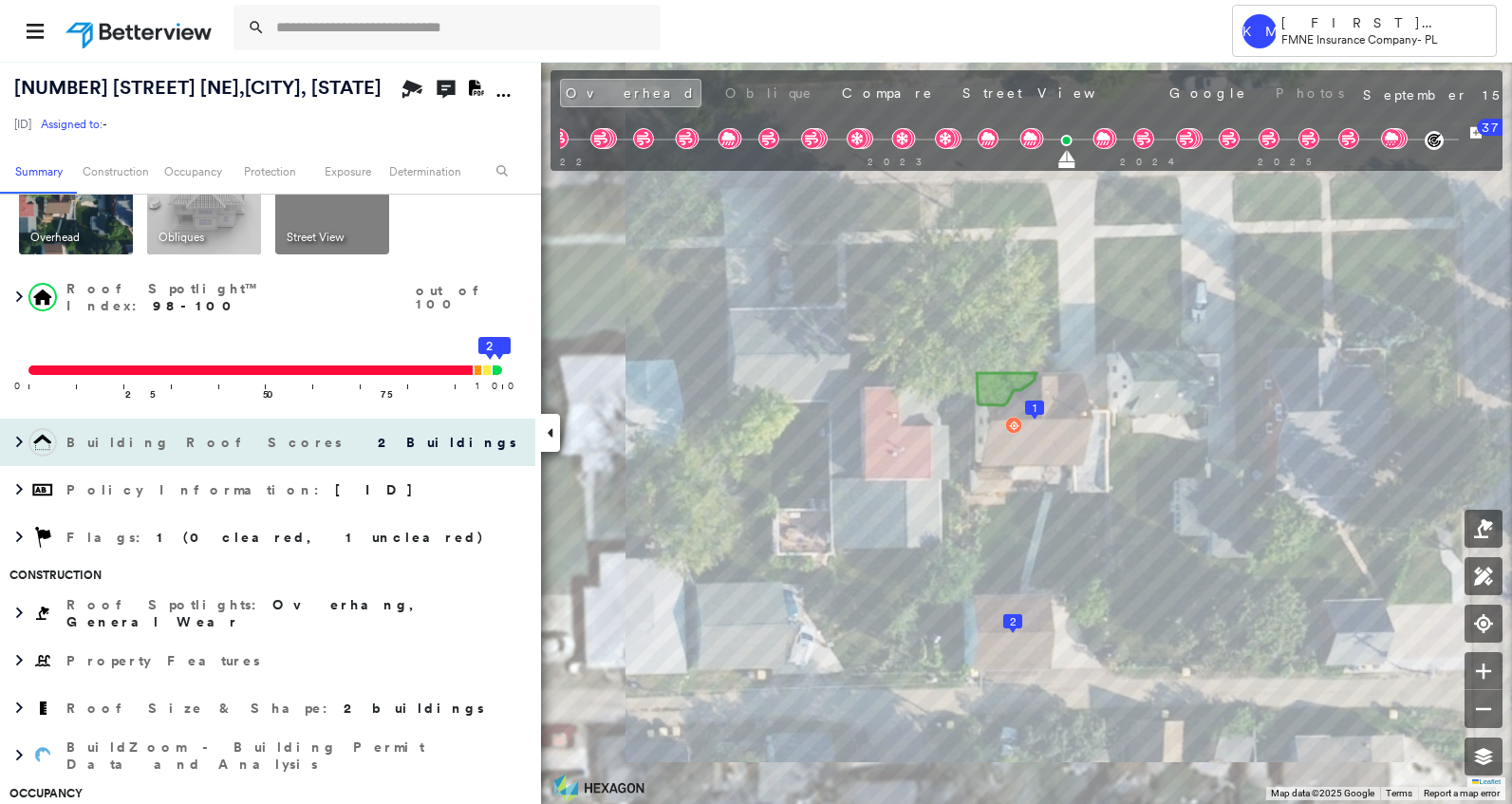 scroll, scrollTop: 0, scrollLeft: 0, axis: both 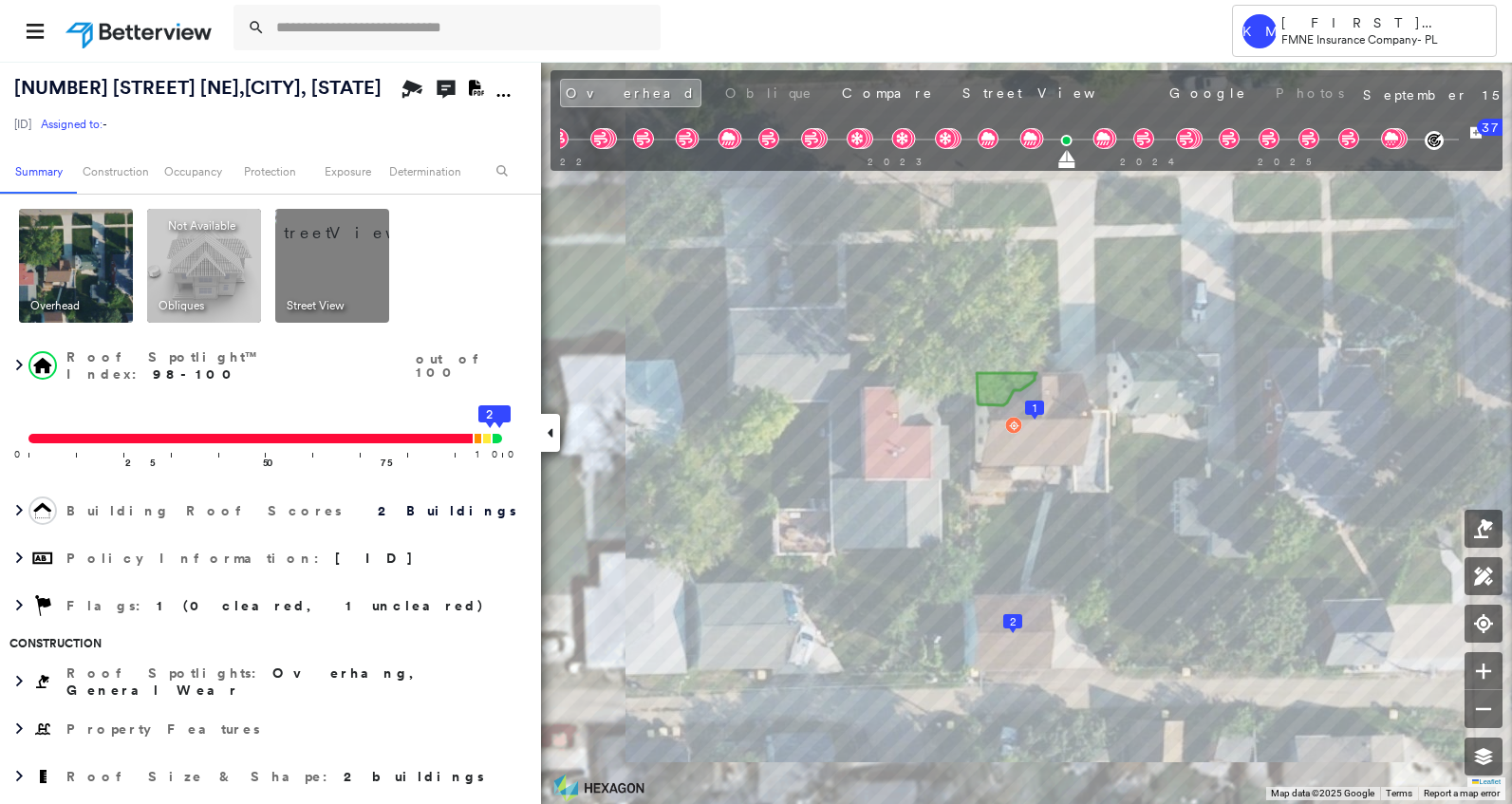 click at bounding box center [355, 223] 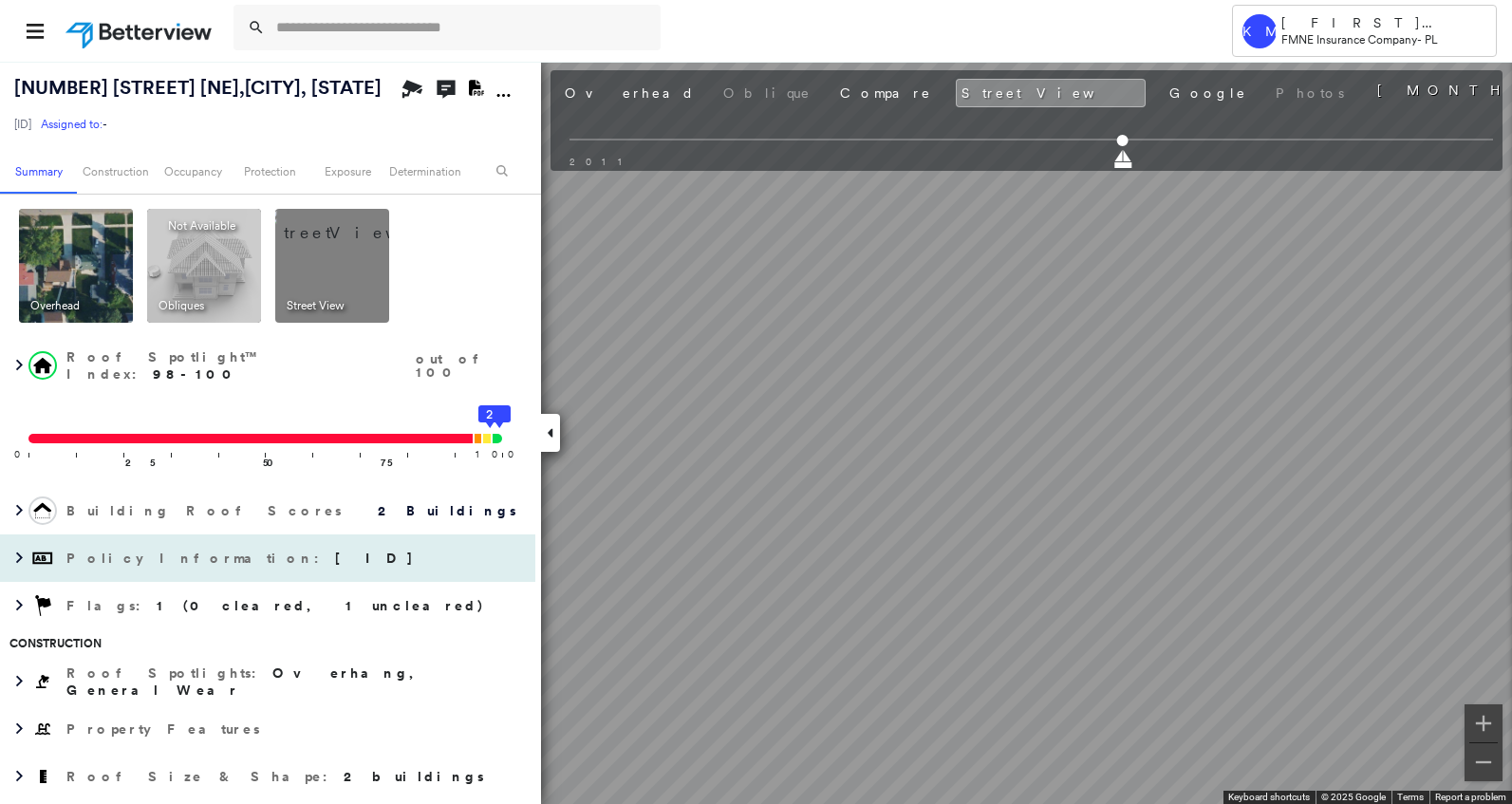 scroll, scrollTop: 190, scrollLeft: 0, axis: vertical 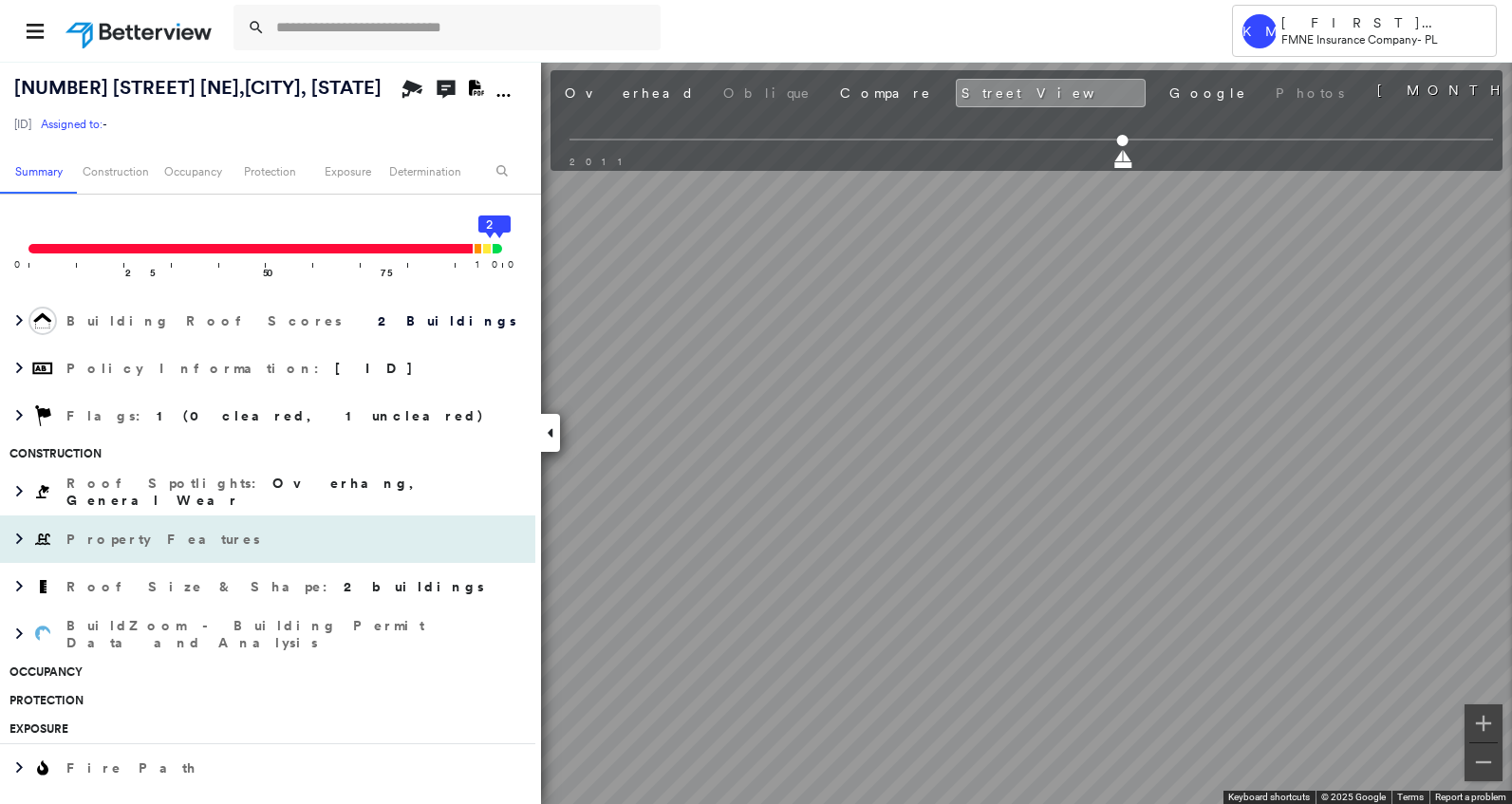 click on "Property Features" at bounding box center [165, 539] 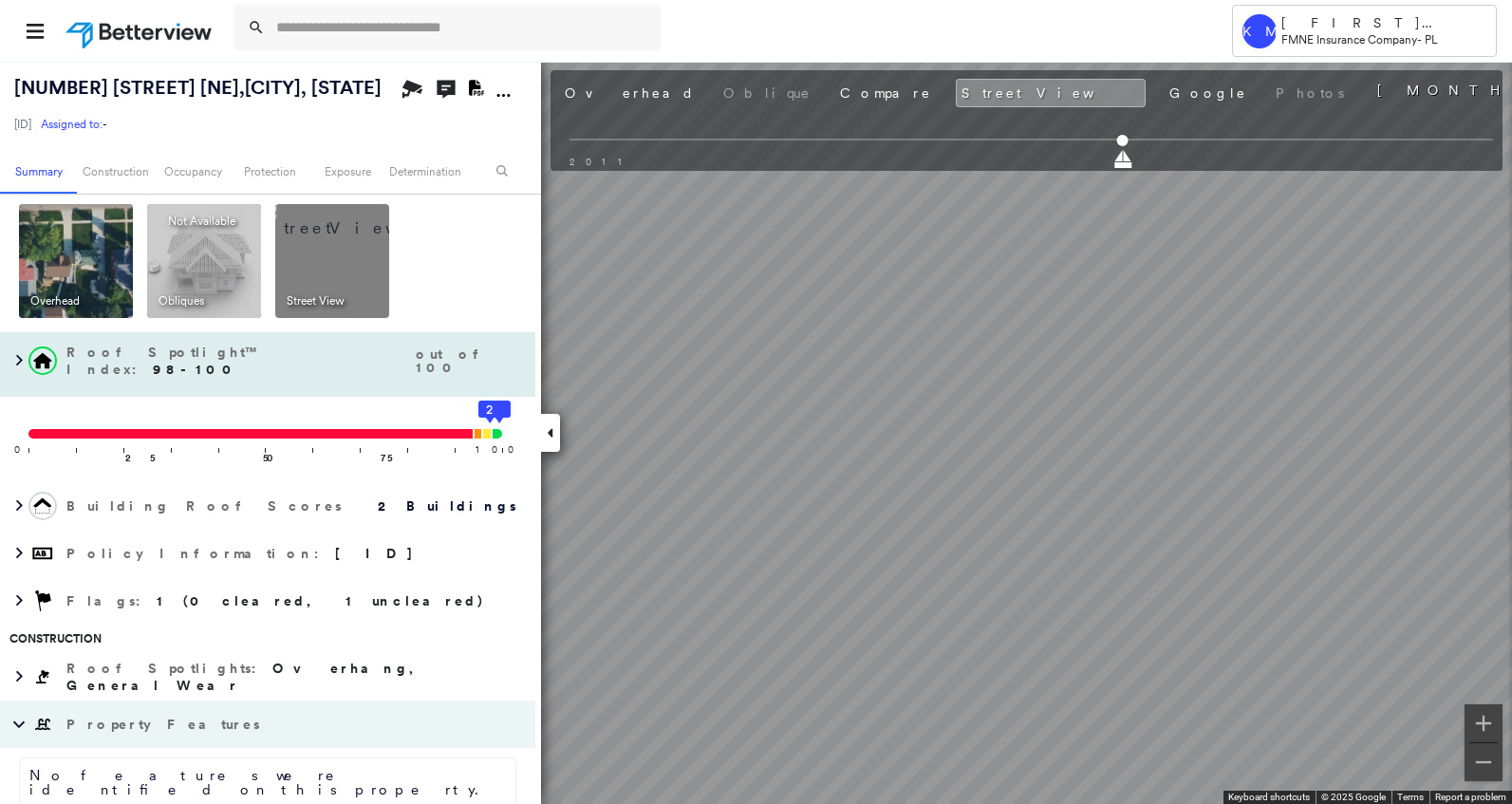 scroll, scrollTop: 0, scrollLeft: 0, axis: both 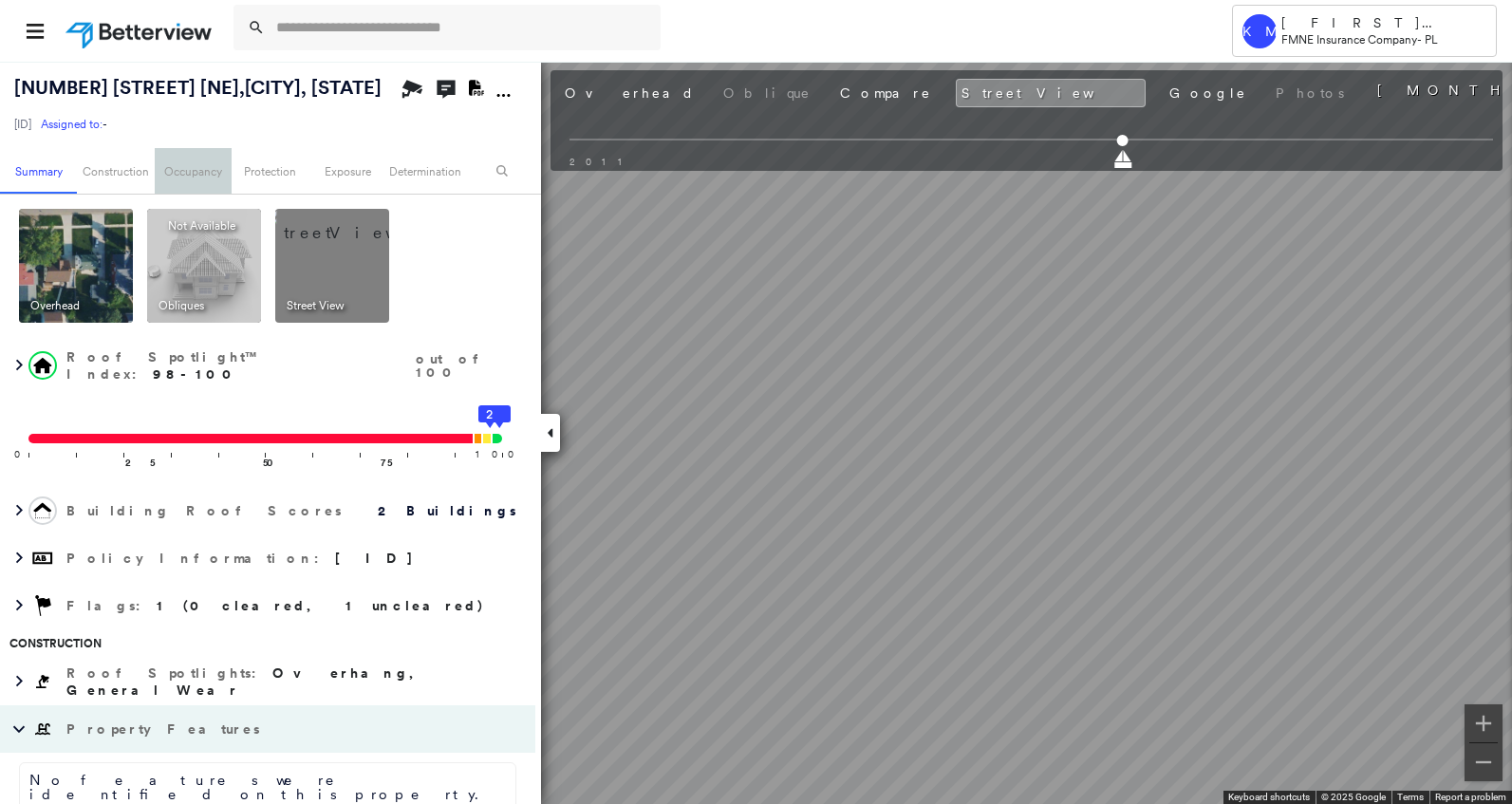 click on "Occupancy" at bounding box center [193, 171] 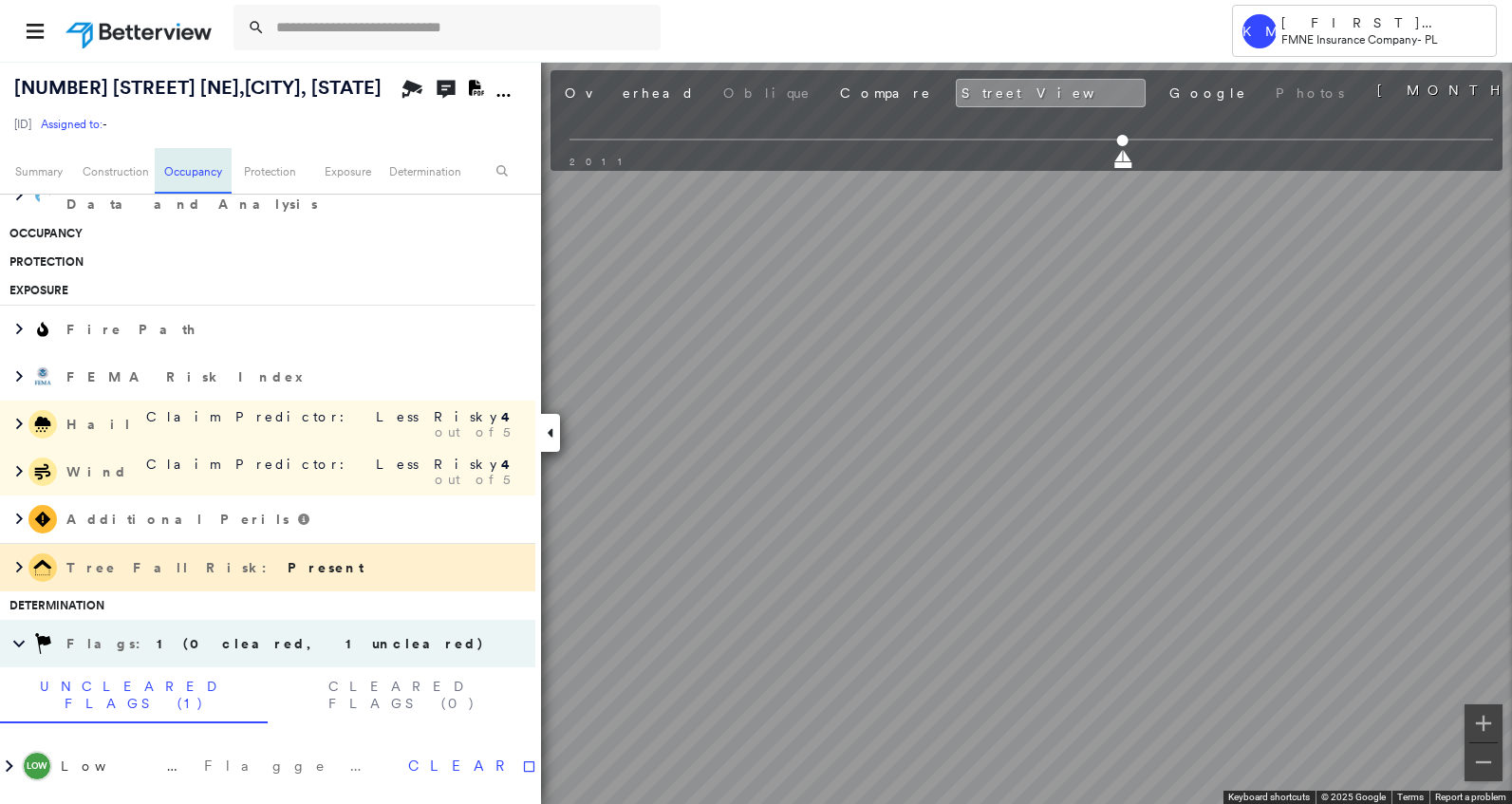 scroll, scrollTop: 712, scrollLeft: 0, axis: vertical 